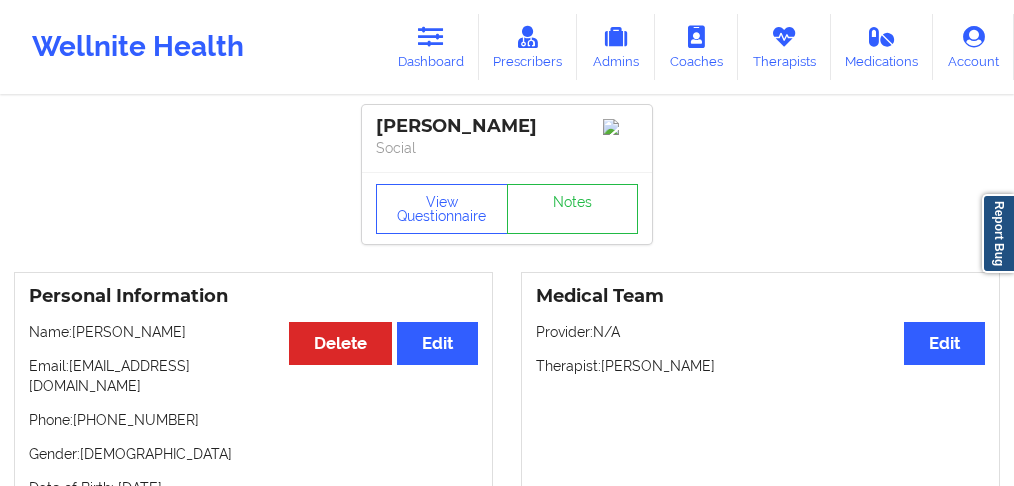 scroll, scrollTop: 0, scrollLeft: 0, axis: both 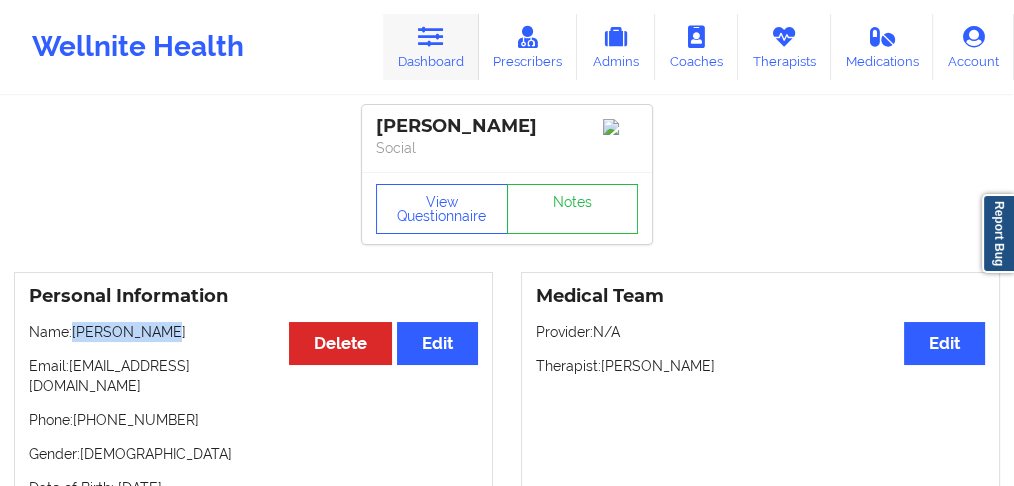 click on "Dashboard" at bounding box center [431, 47] 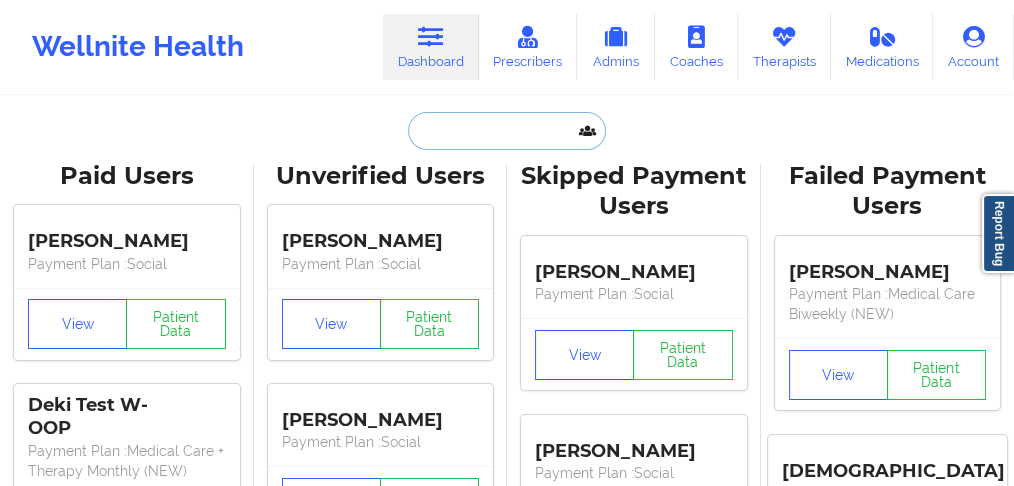 click at bounding box center [507, 131] 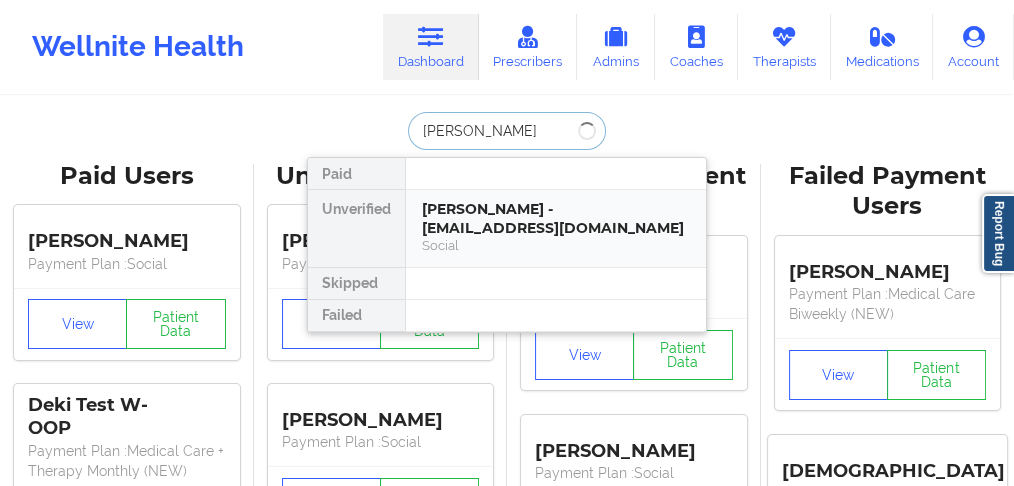 click on "[PERSON_NAME] - [EMAIL_ADDRESS][DOMAIN_NAME]" at bounding box center (556, 218) 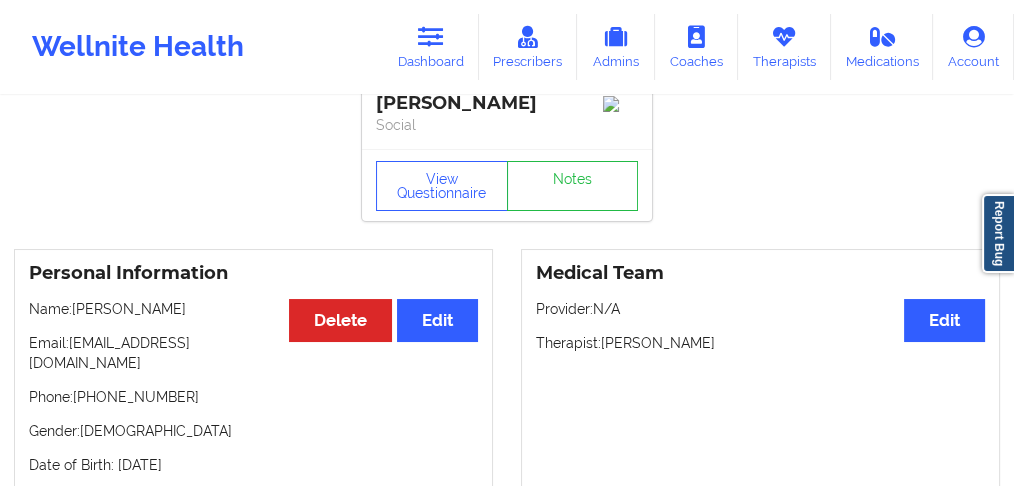 scroll, scrollTop: 0, scrollLeft: 0, axis: both 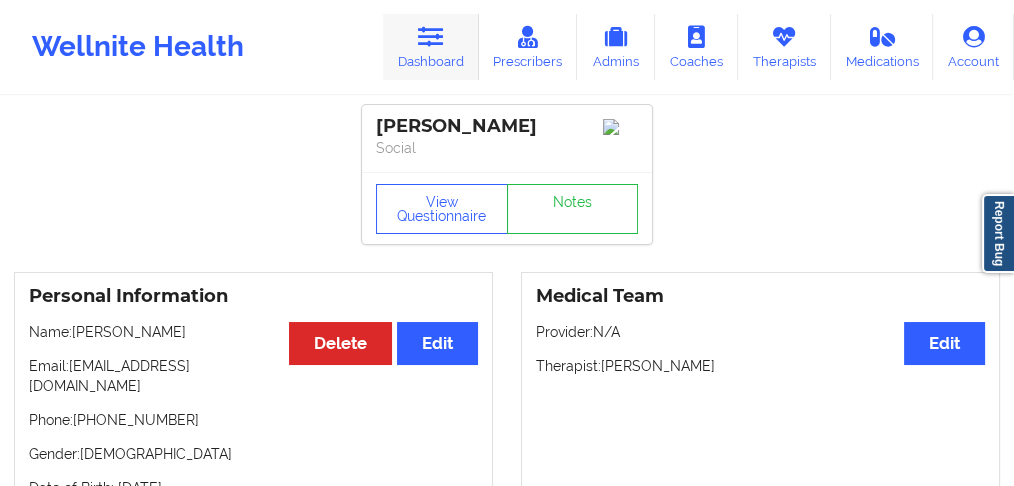 click on "Dashboard" at bounding box center (431, 47) 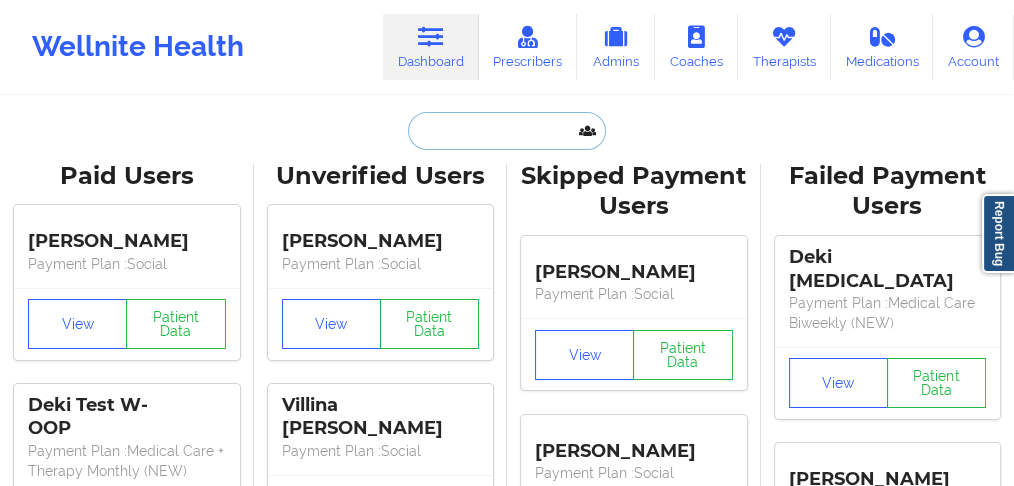 click at bounding box center [507, 131] 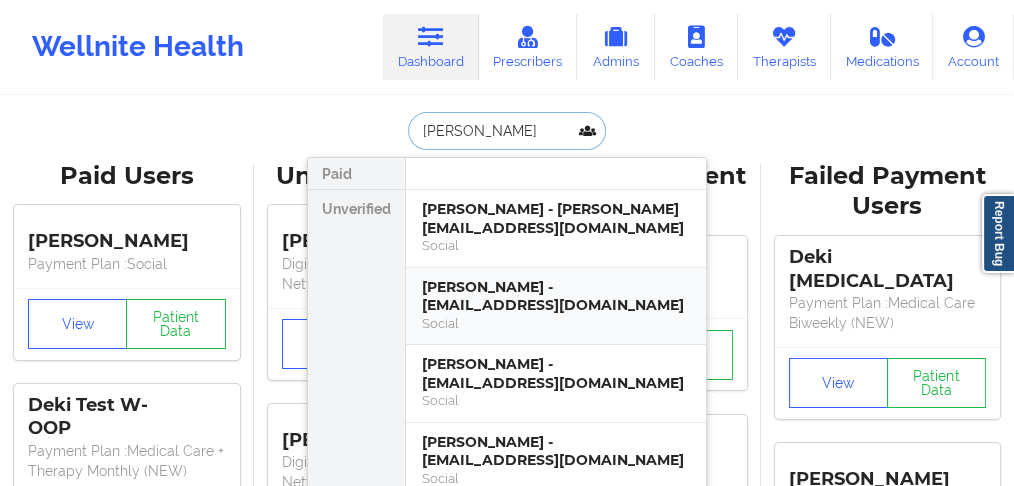 click on "[PERSON_NAME] - [EMAIL_ADDRESS][DOMAIN_NAME]" at bounding box center (556, 296) 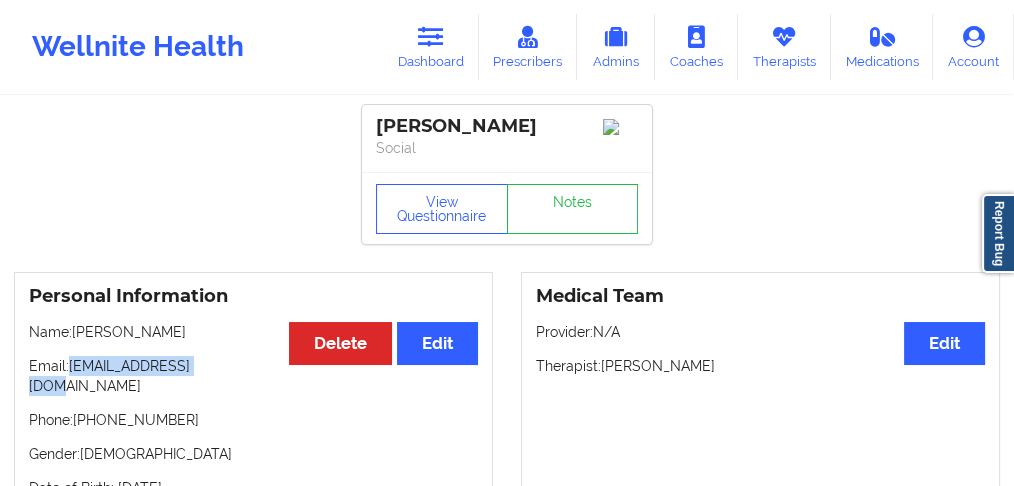 drag, startPoint x: 214, startPoint y: 370, endPoint x: 71, endPoint y: 376, distance: 143.12582 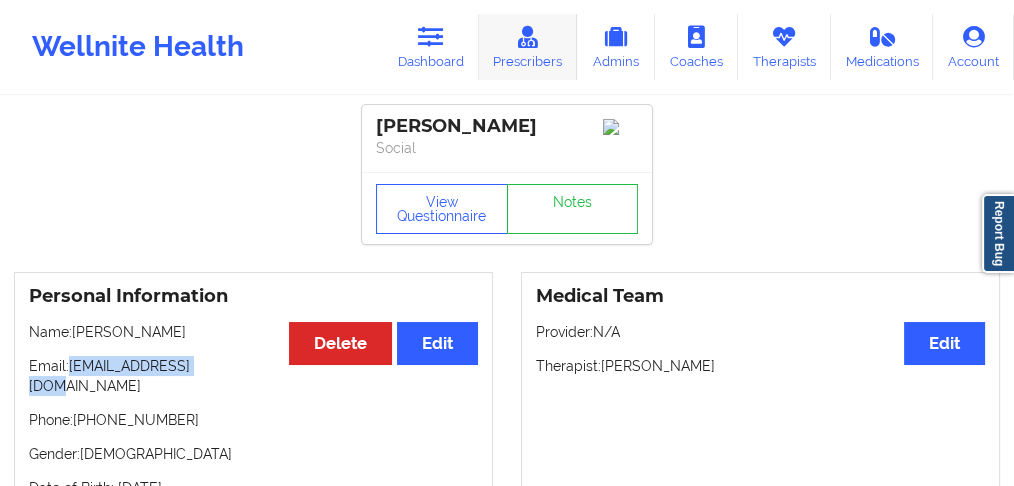 copy on "[EMAIL_ADDRESS][DOMAIN_NAME]" 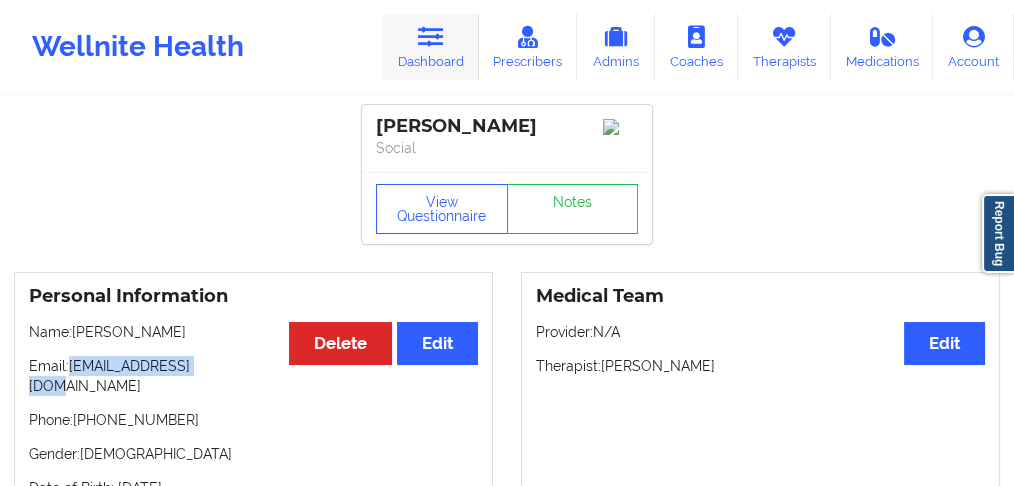 click on "Dashboard" at bounding box center [431, 47] 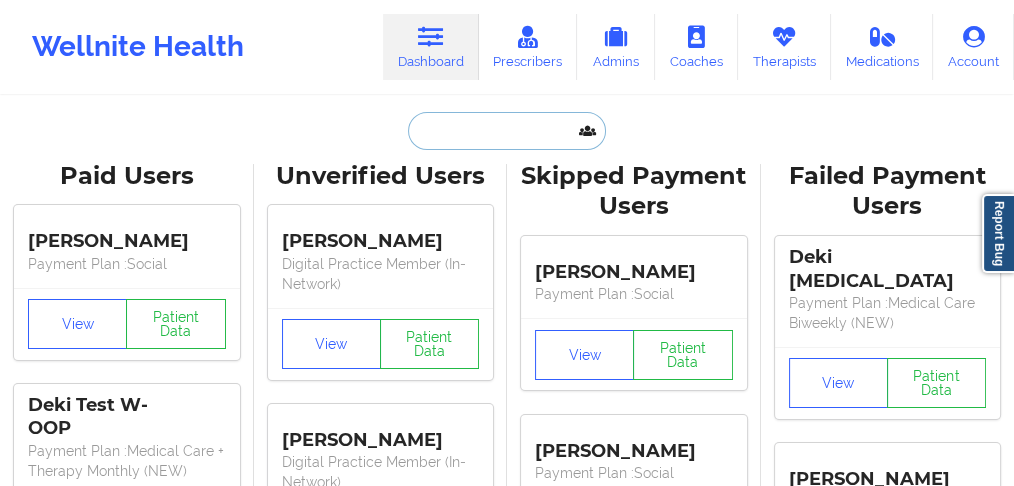 click at bounding box center [507, 131] 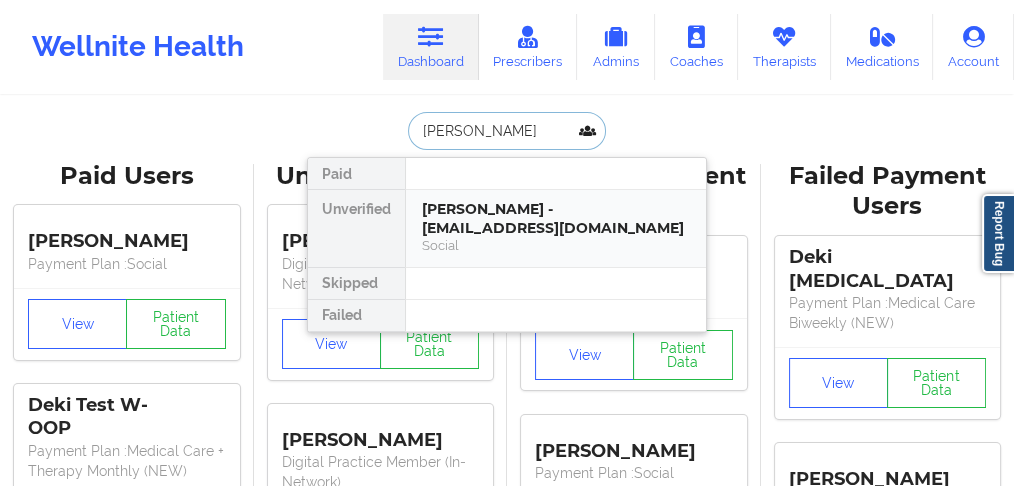 click on "[PERSON_NAME]  - [EMAIL_ADDRESS][DOMAIN_NAME]" at bounding box center [556, 218] 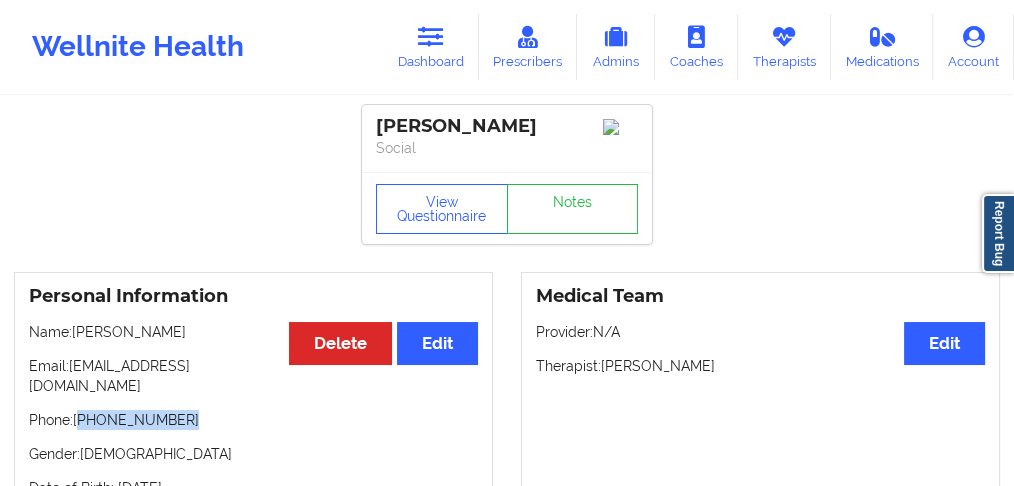 drag, startPoint x: 138, startPoint y: 403, endPoint x: 126, endPoint y: 377, distance: 28.635643 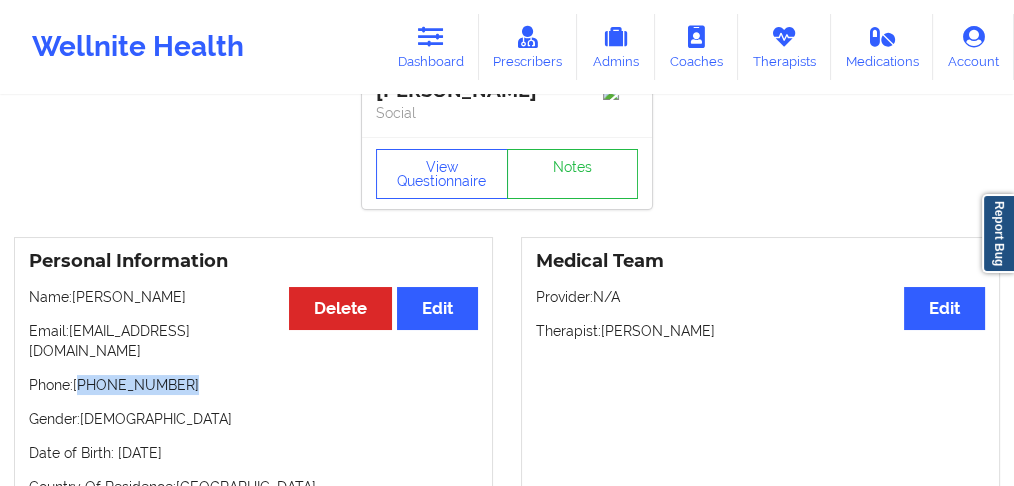 scroll, scrollTop: 66, scrollLeft: 0, axis: vertical 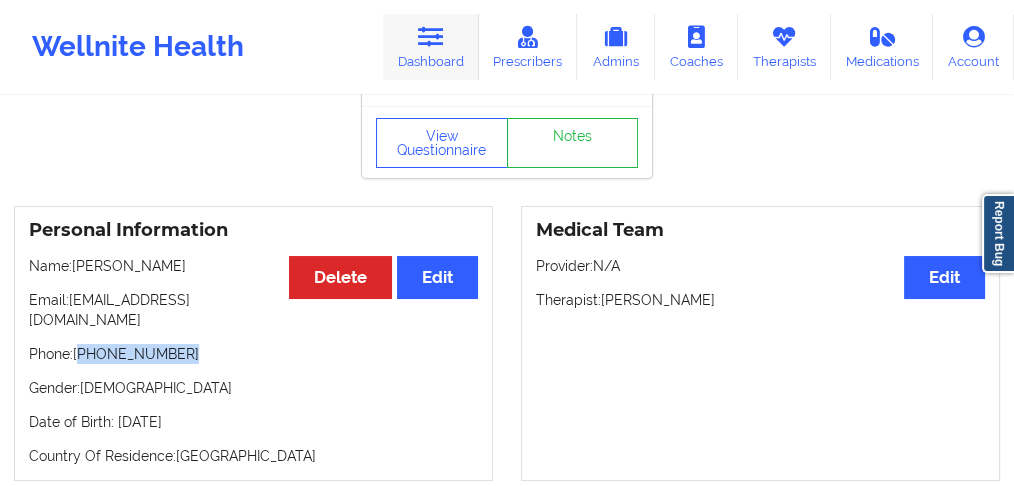 click on "Dashboard" at bounding box center (431, 47) 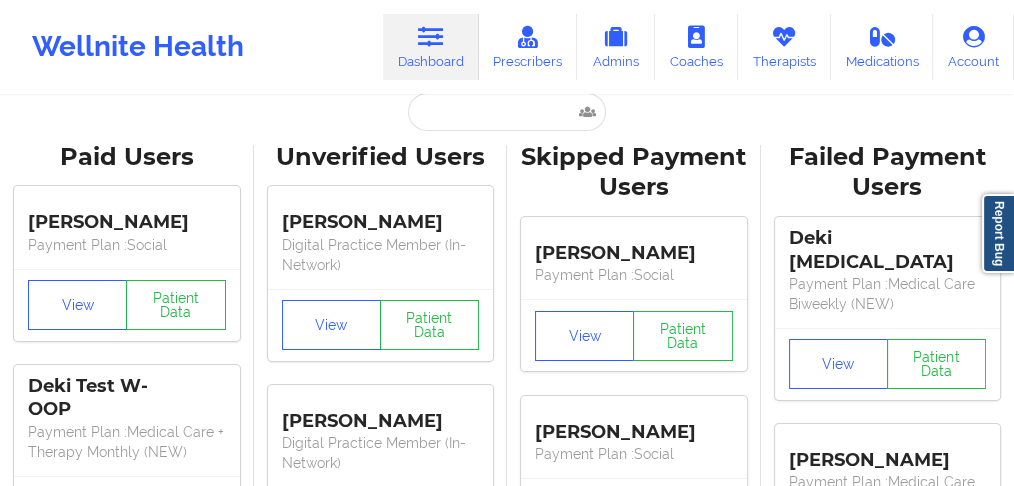 scroll, scrollTop: 0, scrollLeft: 0, axis: both 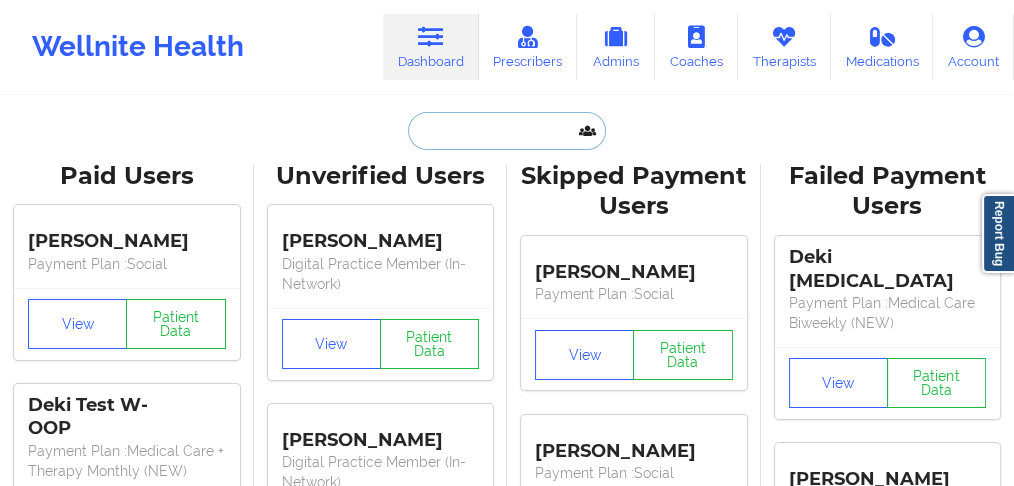 click at bounding box center (507, 131) 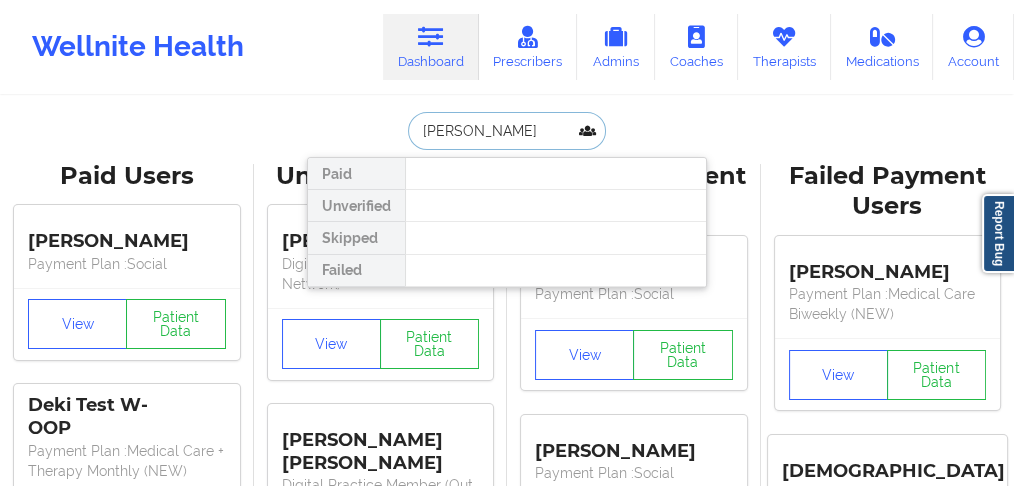 drag, startPoint x: 457, startPoint y: 130, endPoint x: 501, endPoint y: 130, distance: 44 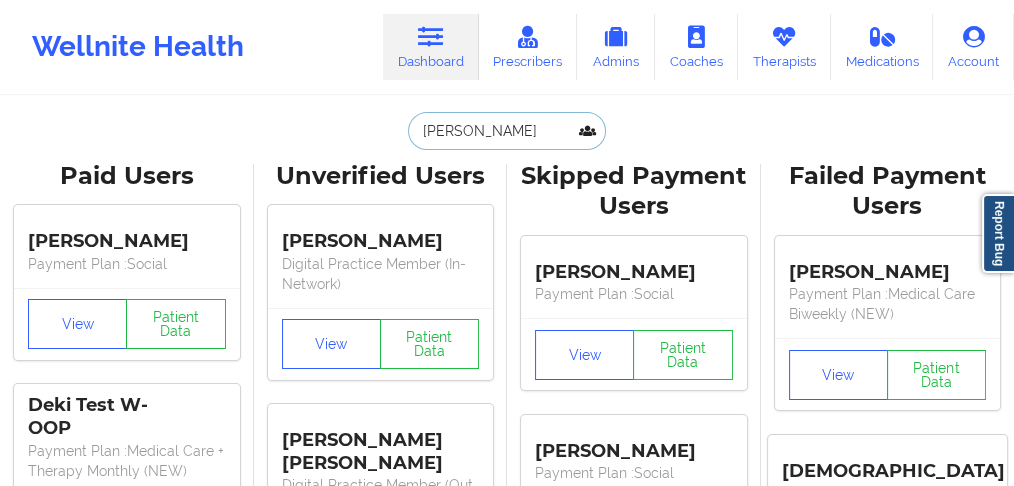 type on "[PERSON_NAME]" 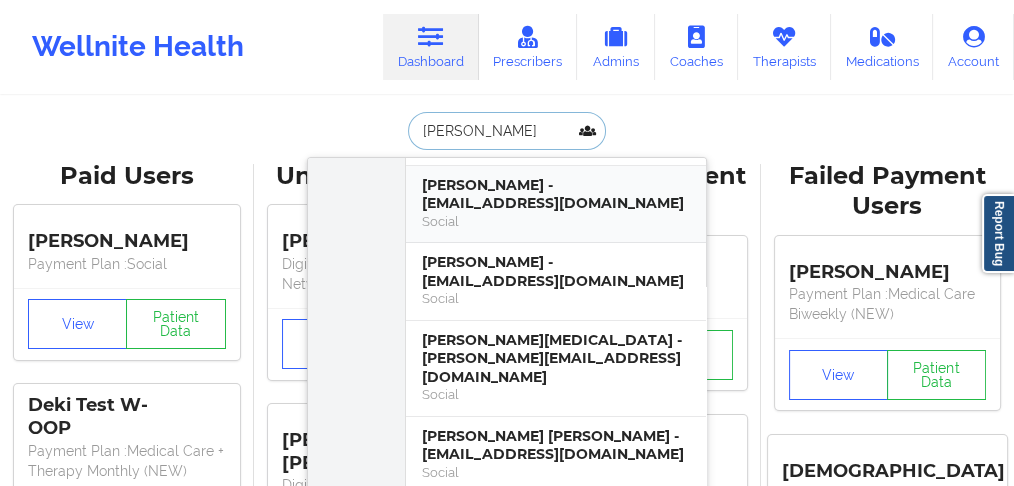 scroll, scrollTop: 533, scrollLeft: 0, axis: vertical 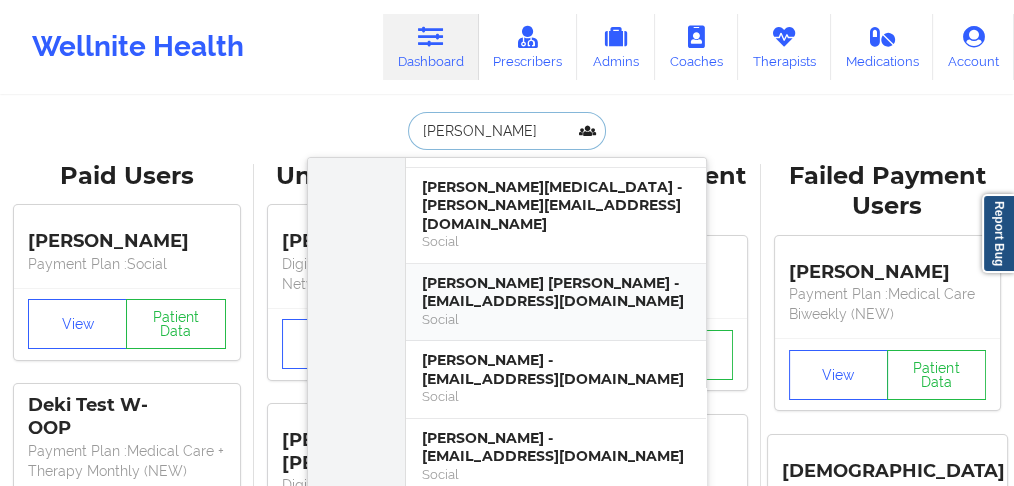 click on "[PERSON_NAME] [PERSON_NAME]  - [EMAIL_ADDRESS][DOMAIN_NAME]" at bounding box center (556, 292) 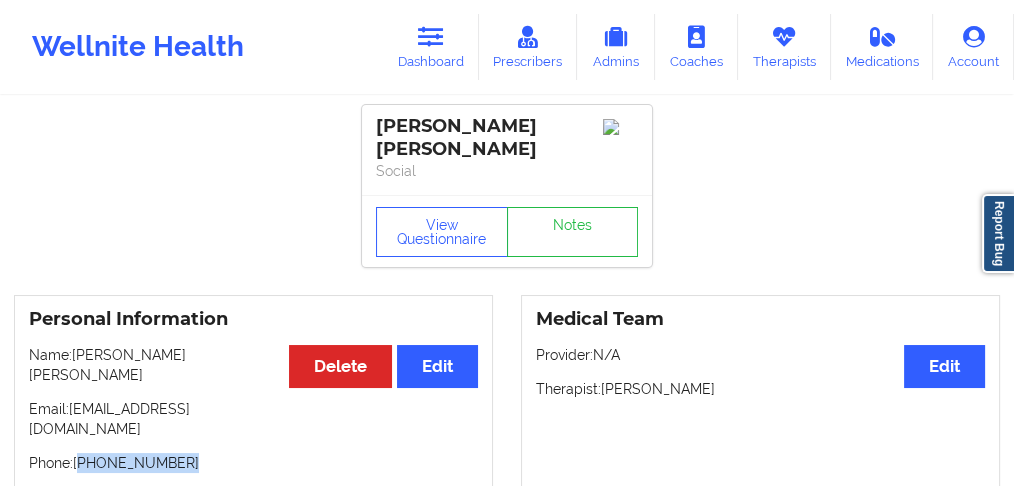 drag, startPoint x: 179, startPoint y: 410, endPoint x: 79, endPoint y: 410, distance: 100 